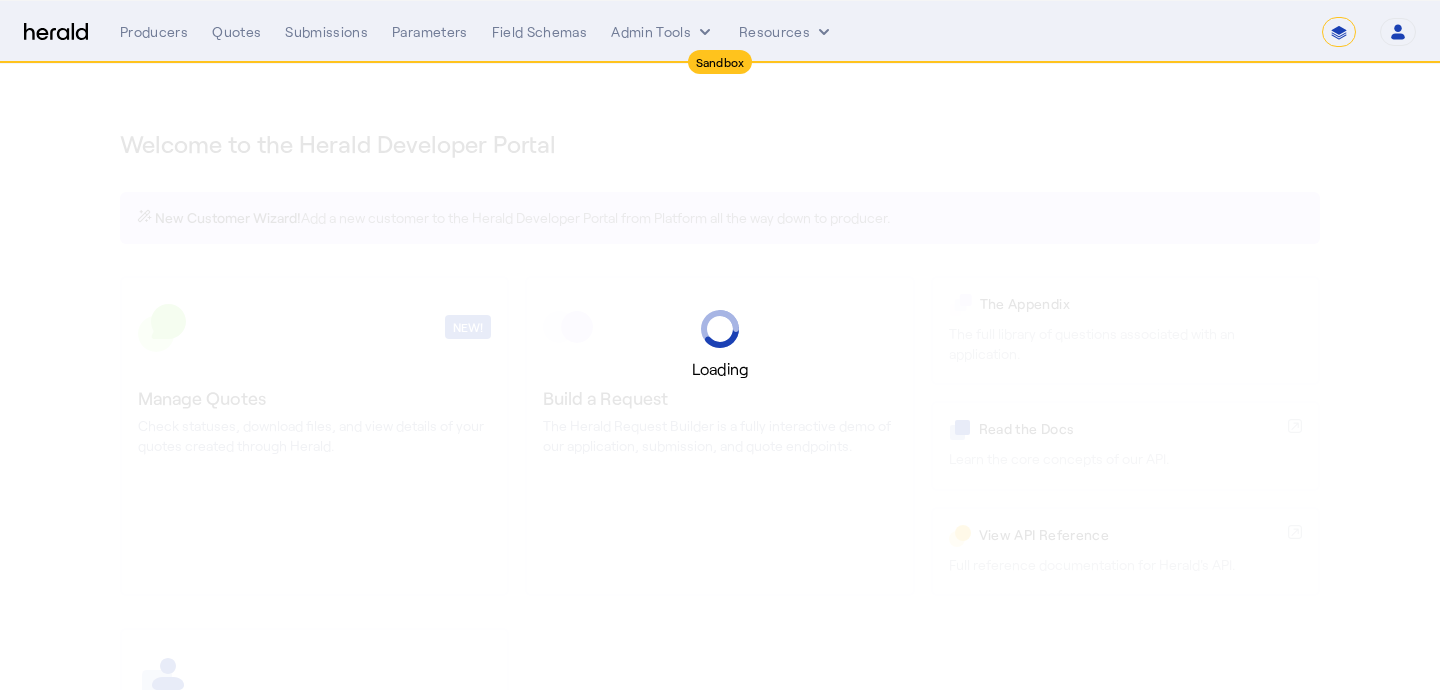 select on "*******" 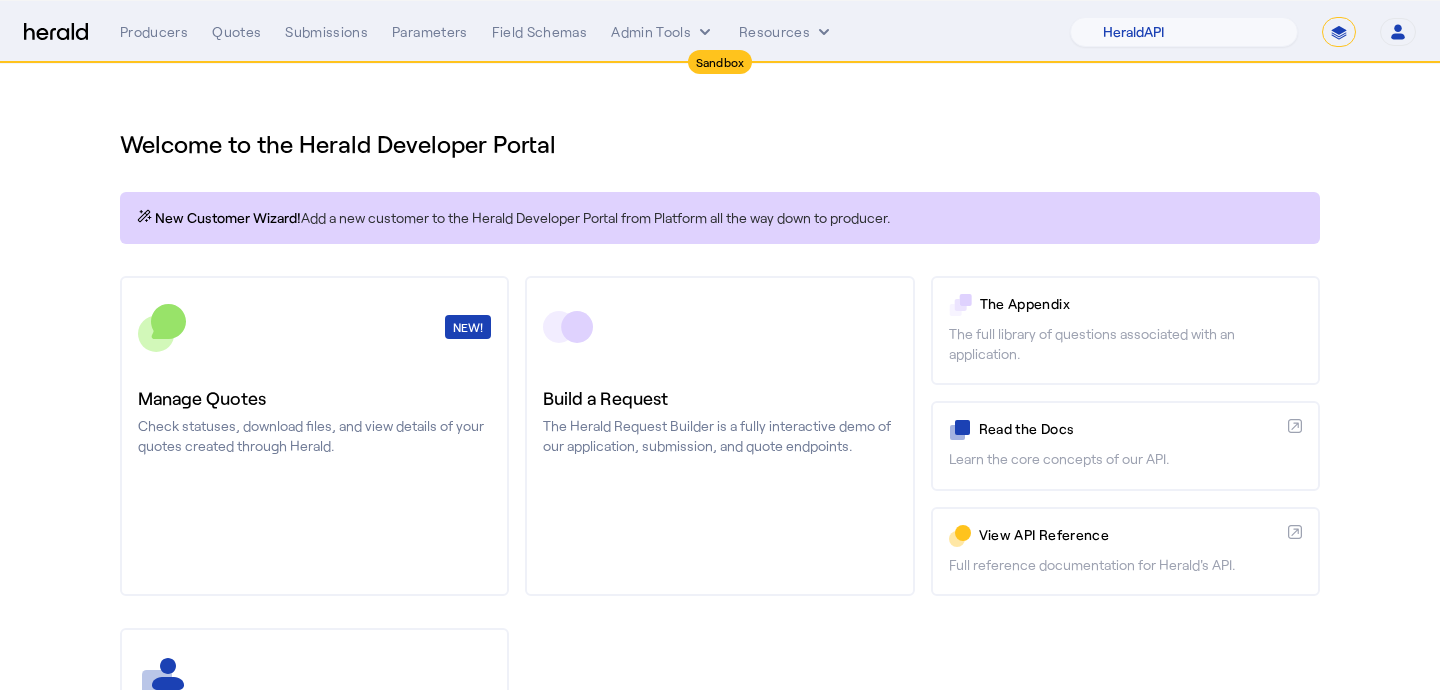 click on "**********" at bounding box center [1339, 32] 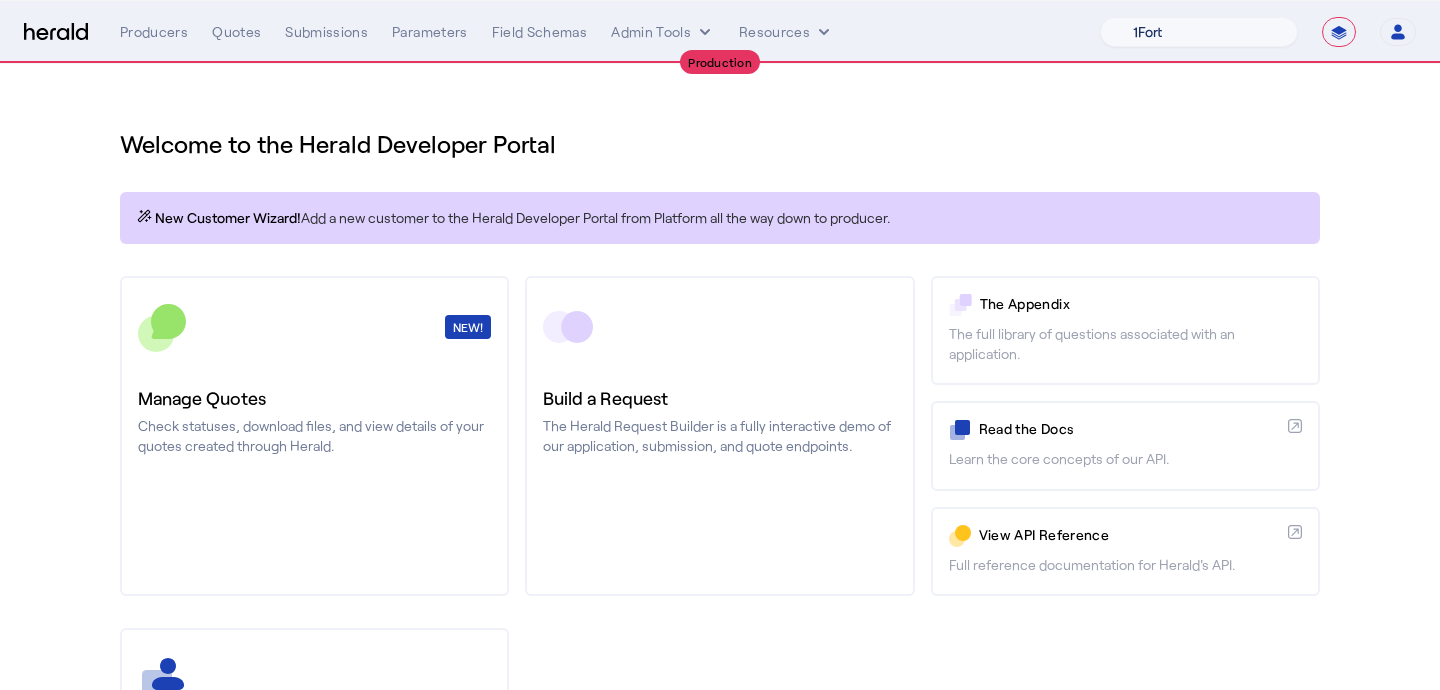 click on "1Fort   Billy   BindHQ   Bunker   CRC   Campus Coverage   Citadel   Fifthwall   Flow Specialty (Capitola)   Founder Shield   Growthmill   HIB Marketplace   HeraldAPI   Layr   Limit   Marsh   QuoteWell   Sayata Labs   Semsee   Stere   USI   Vouch   Zywave" at bounding box center (1199, 32) 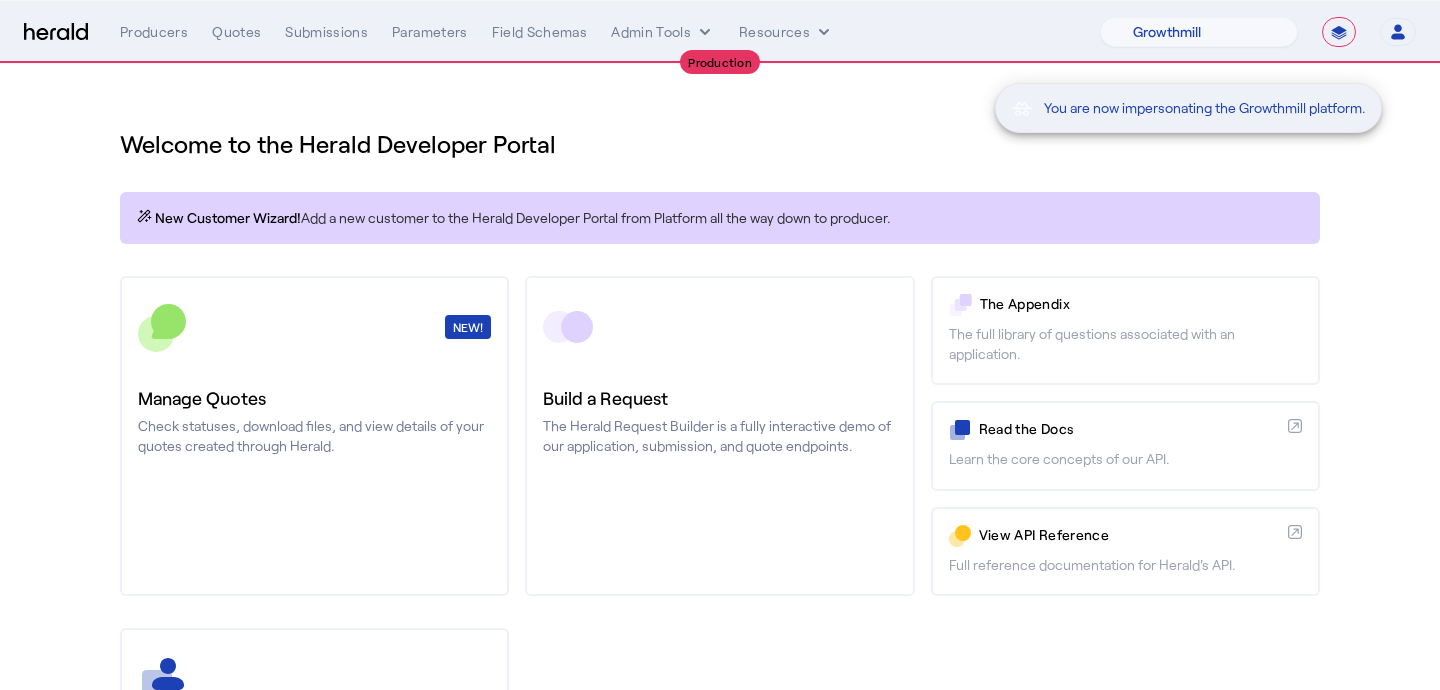 click on "You are now impersonating the Growthmill platform." at bounding box center (720, 345) 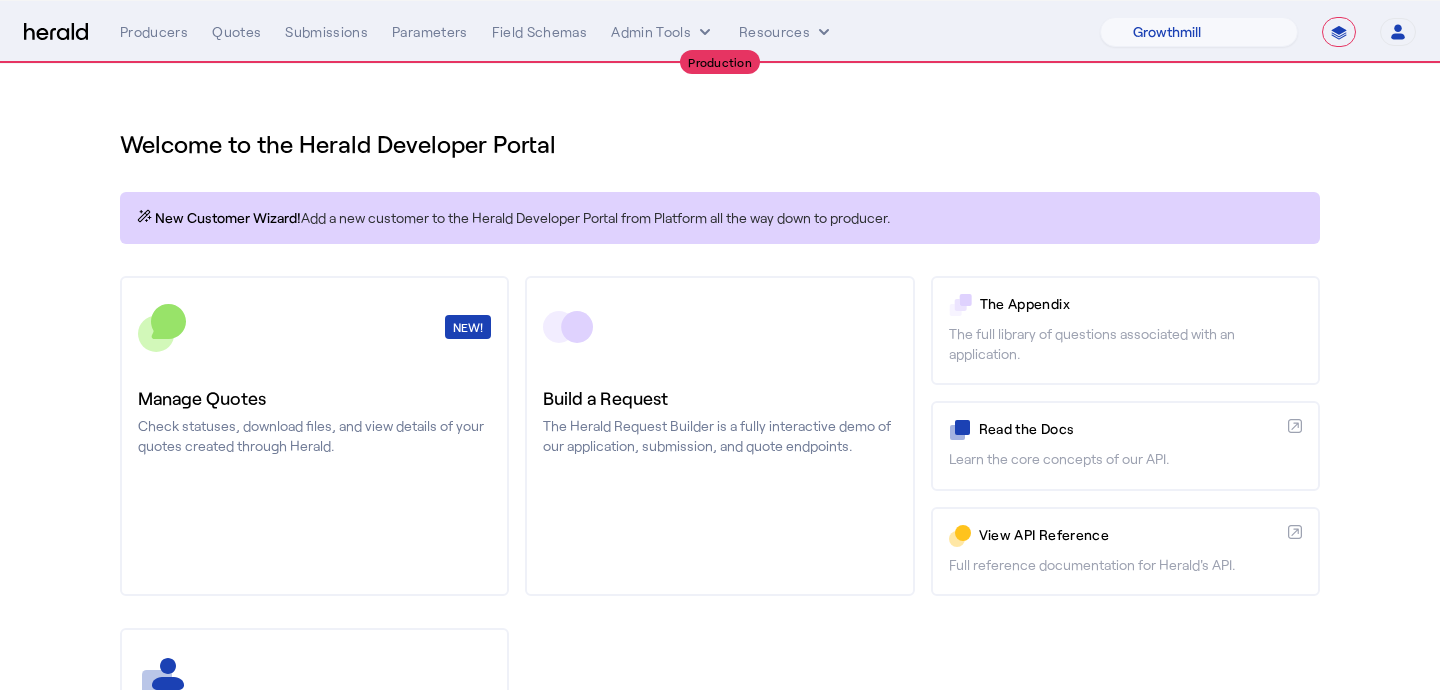 click on "Manage Quotes" 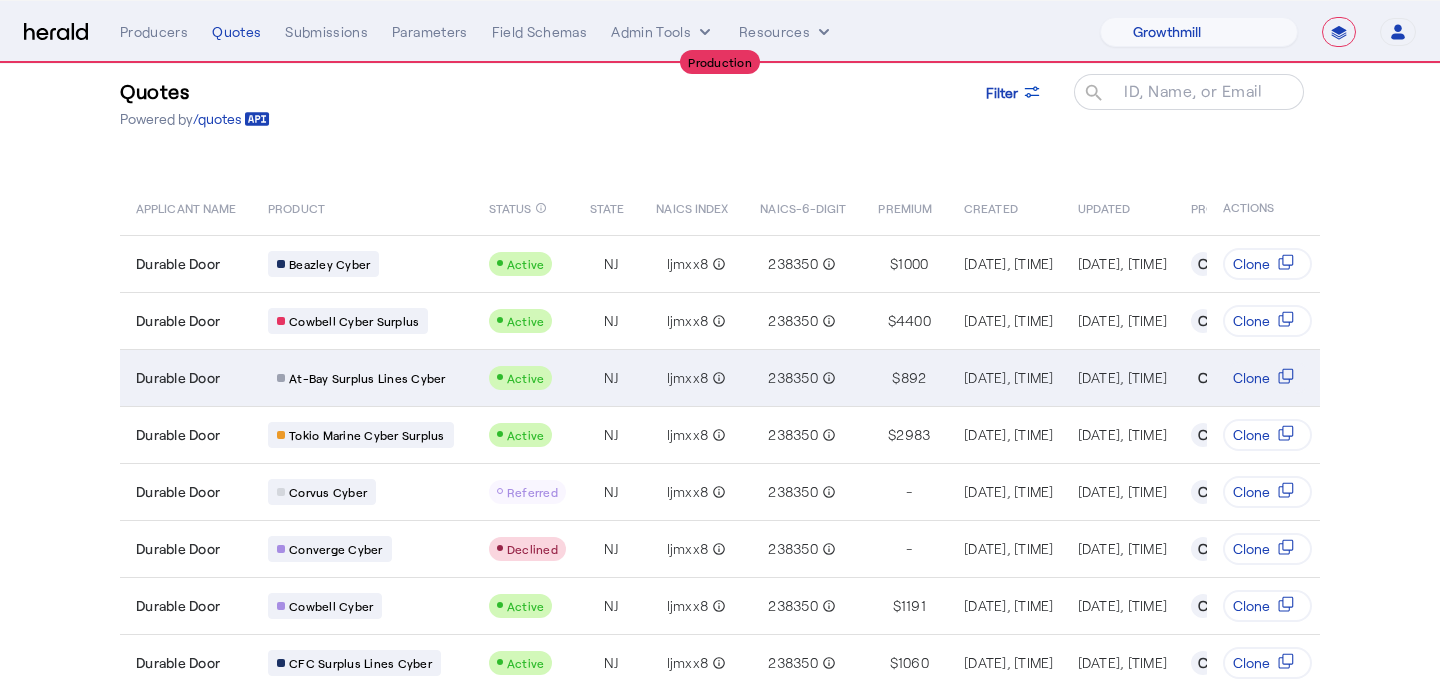 scroll, scrollTop: 0, scrollLeft: 0, axis: both 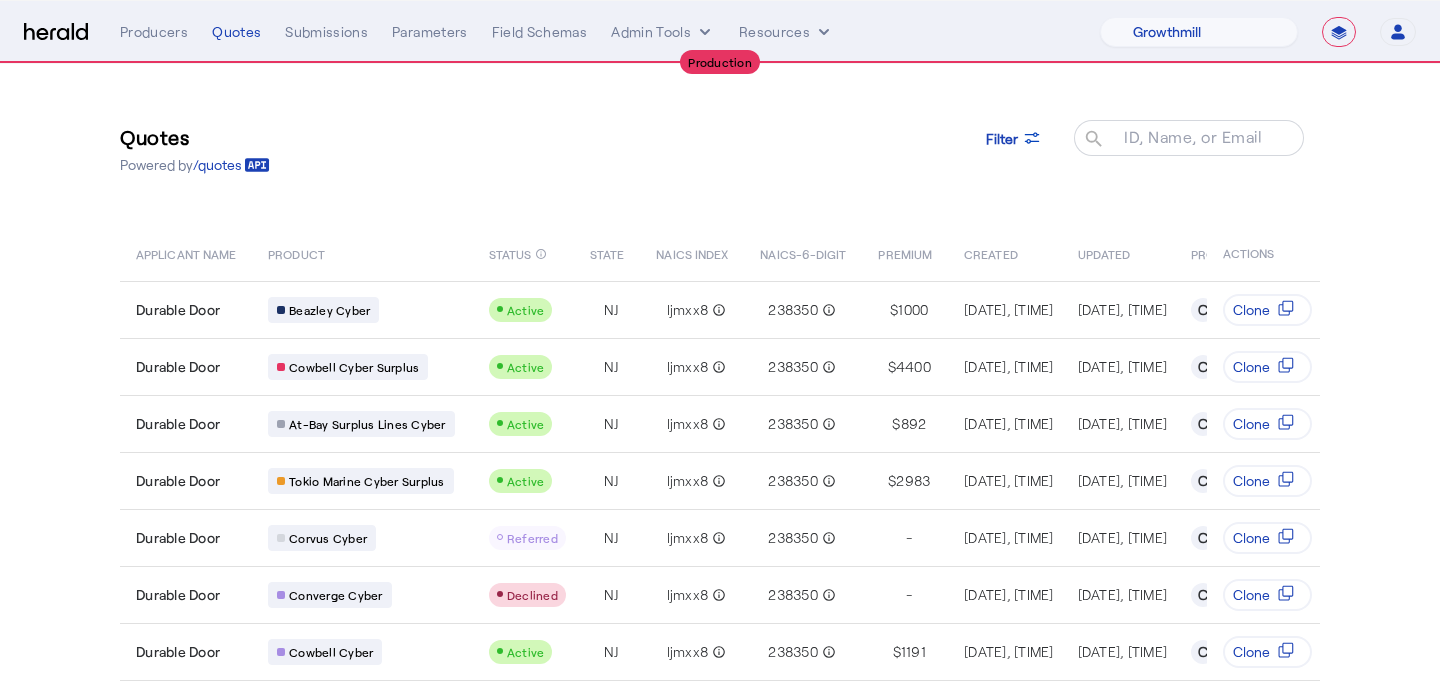 click on "**********" at bounding box center [720, 32] 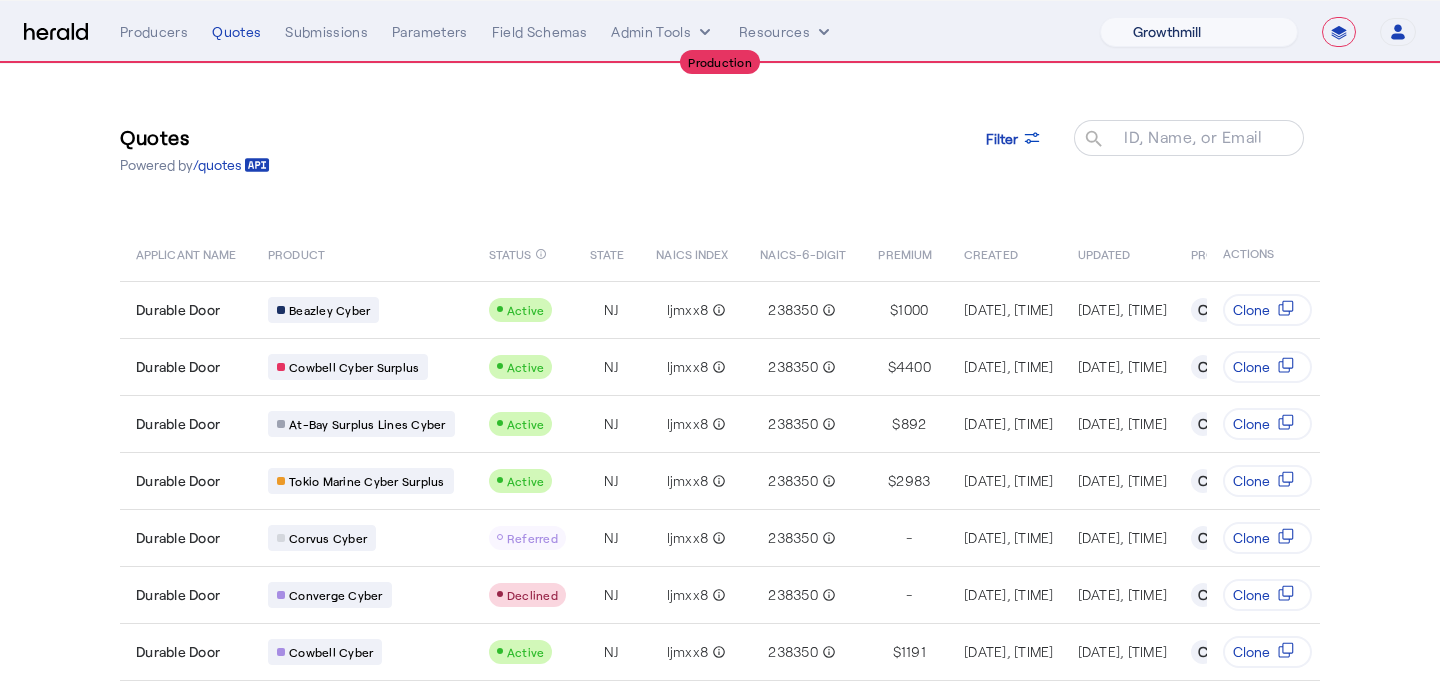 click on "1Fort   Billy   BindHQ   Bunker   CRC   Campus Coverage   Citadel   Fifthwall   Flow Specialty (Capitola)   Founder Shield   Growthmill   HIB Marketplace   HeraldAPI   Layr   Limit   Marsh   QuoteWell   Sayata Labs   Semsee   Stere   USI   Vouch   Zywave" at bounding box center (1199, 32) 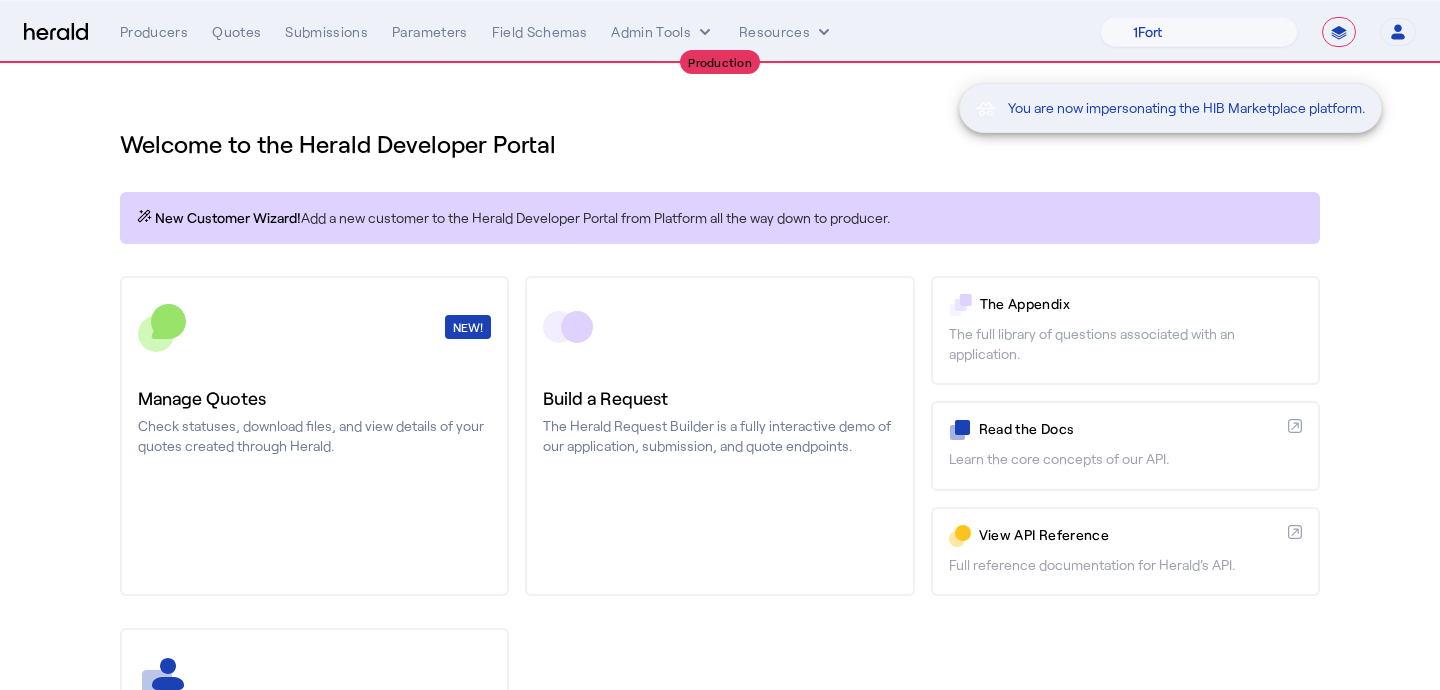 click on "You are now impersonating the HIB Marketplace platform." at bounding box center [720, 345] 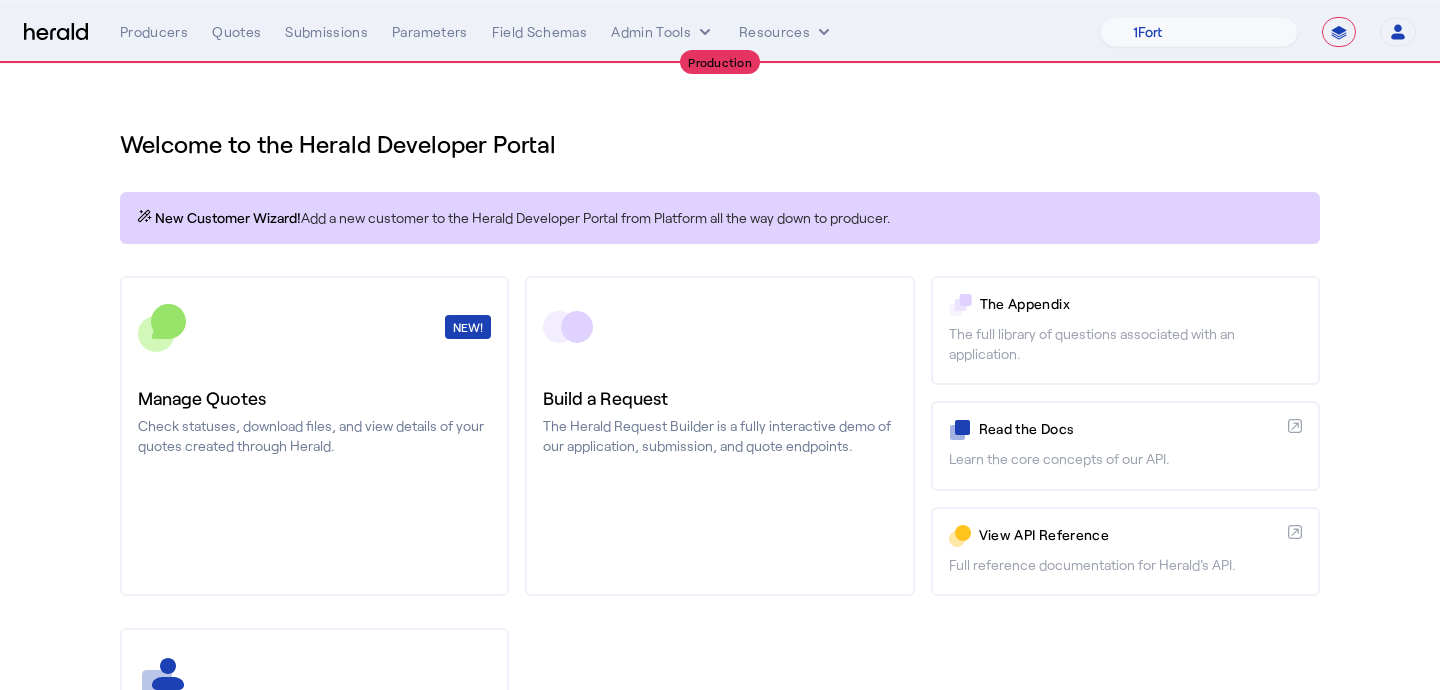 click on "Check statuses, download files, and view details of your quotes created through Herald." 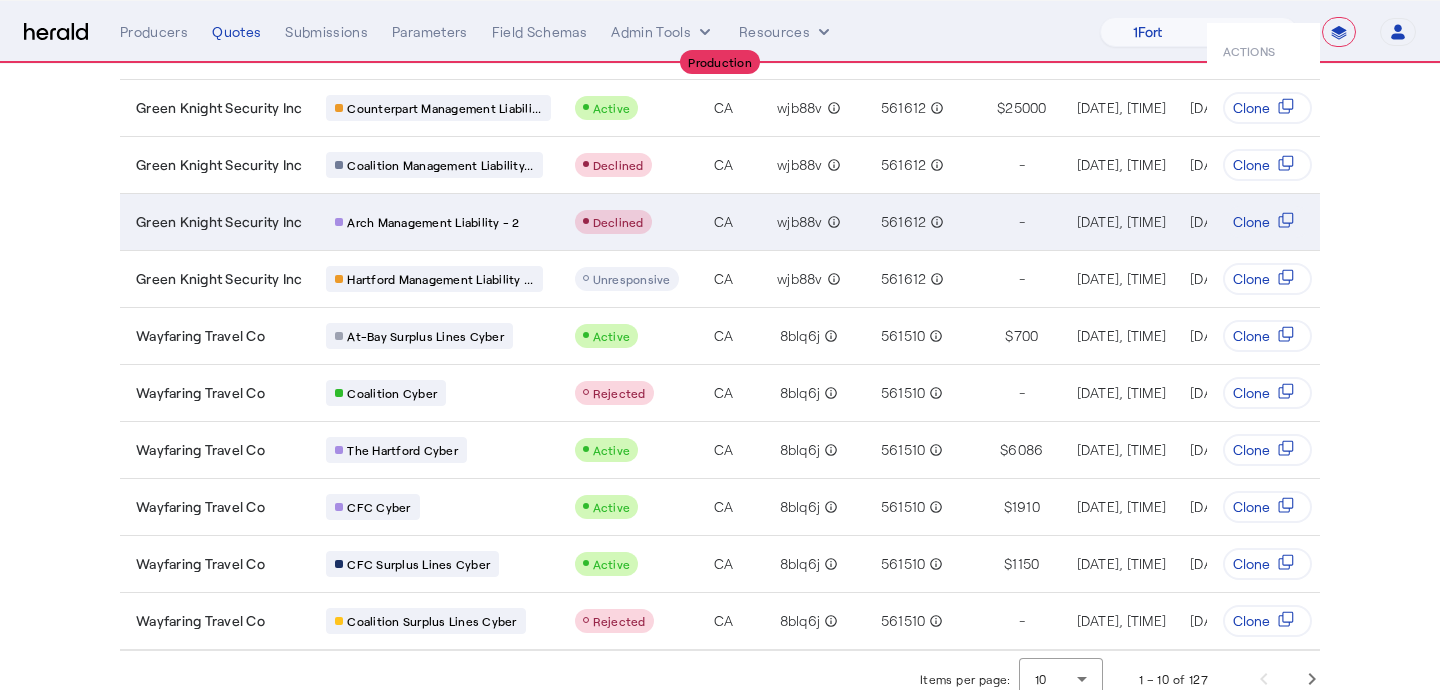 scroll, scrollTop: 0, scrollLeft: 0, axis: both 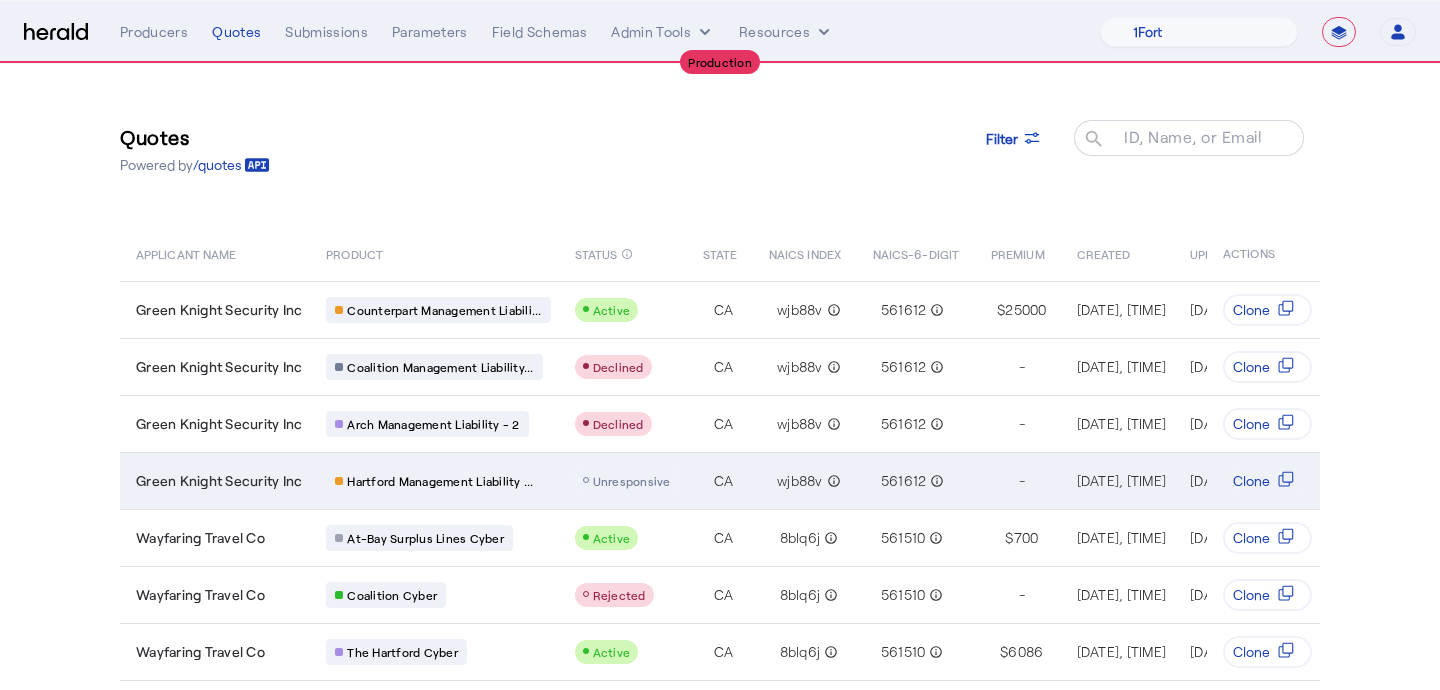 click on "Unresponsive" at bounding box center [632, 481] 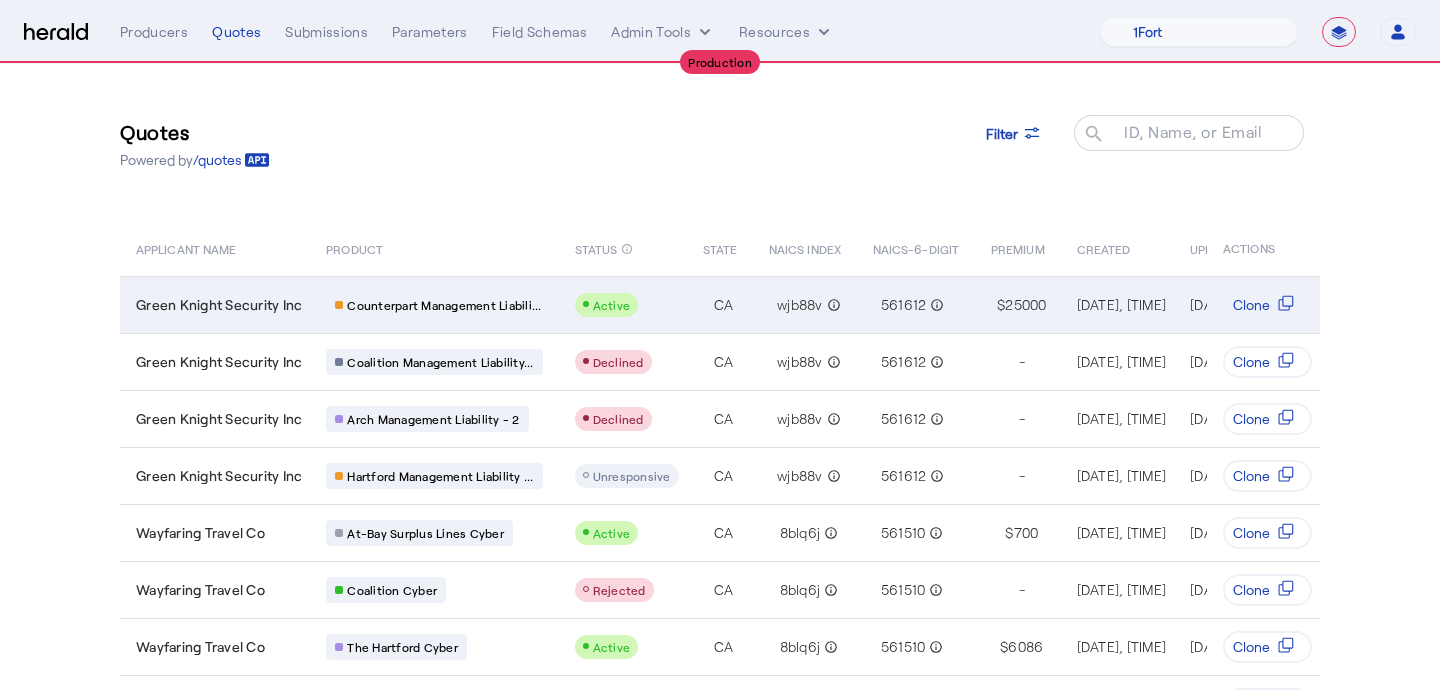 scroll, scrollTop: 0, scrollLeft: 0, axis: both 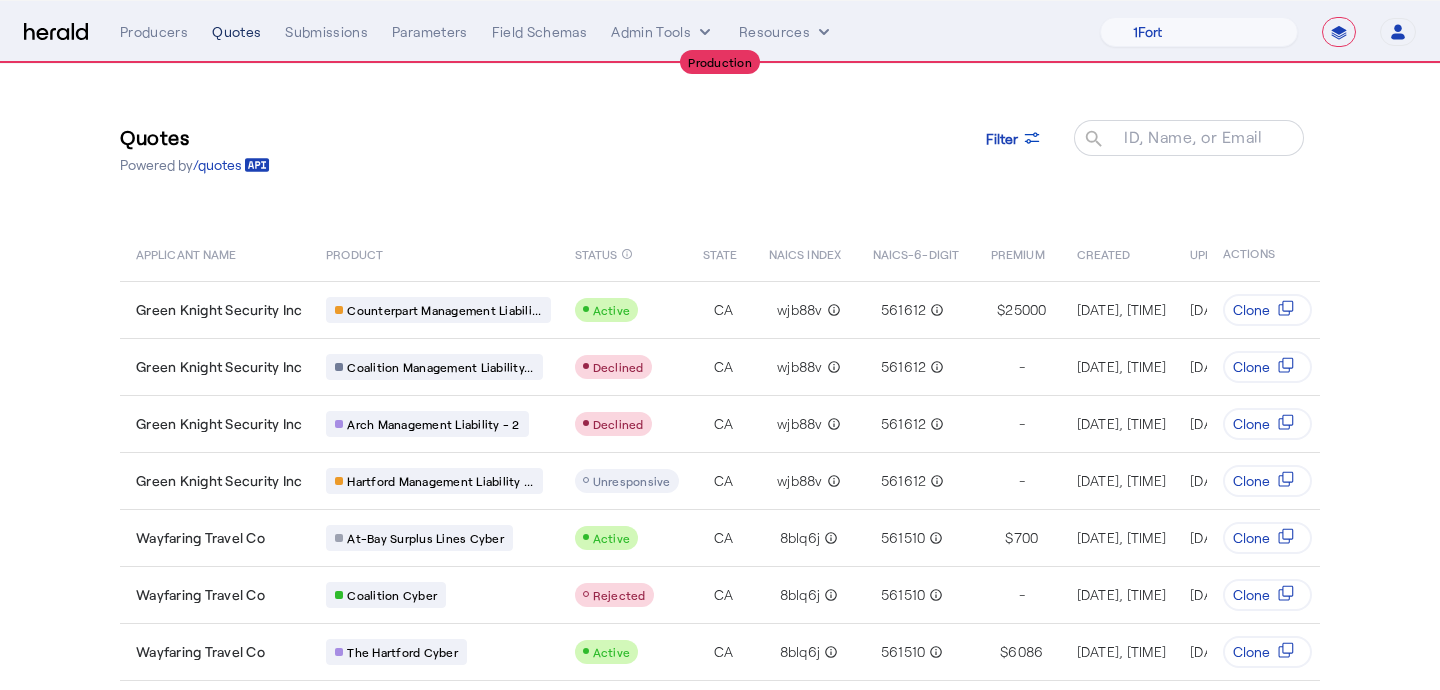 click on "Quotes" at bounding box center [236, 32] 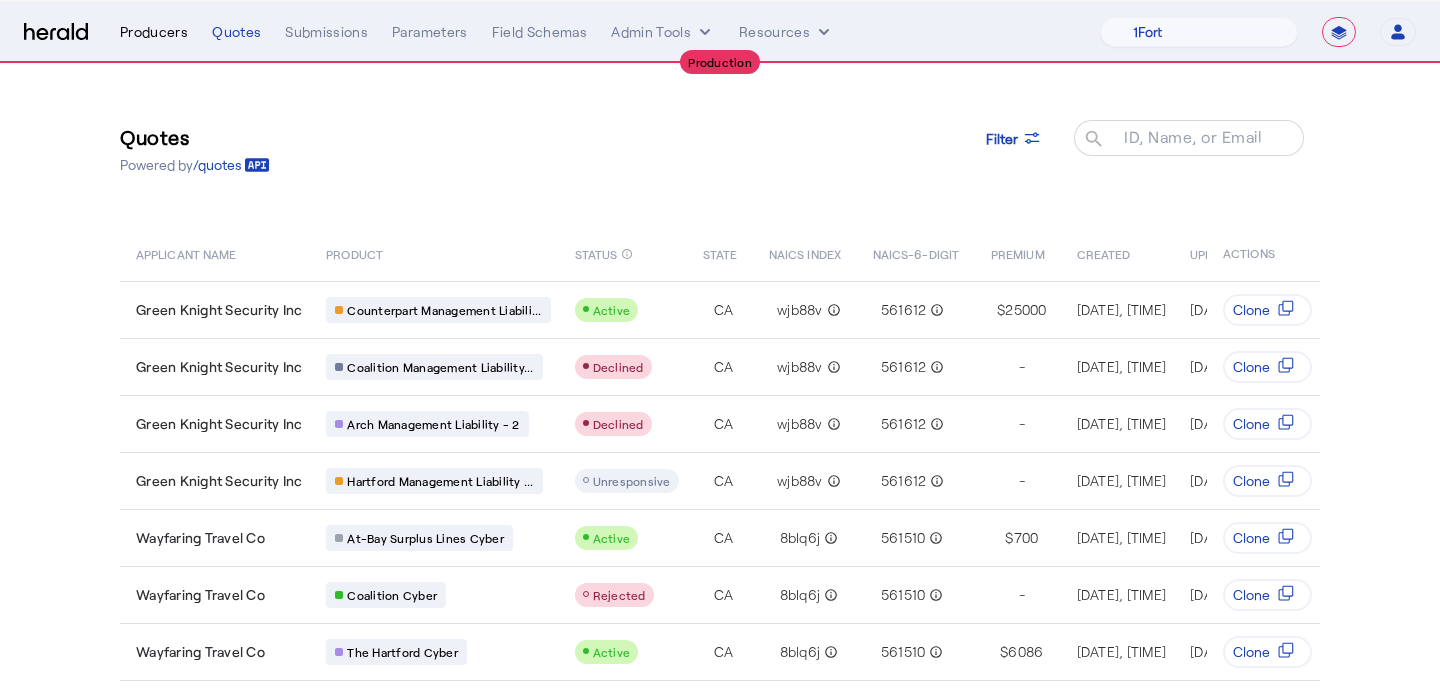 click on "Producers" at bounding box center (154, 32) 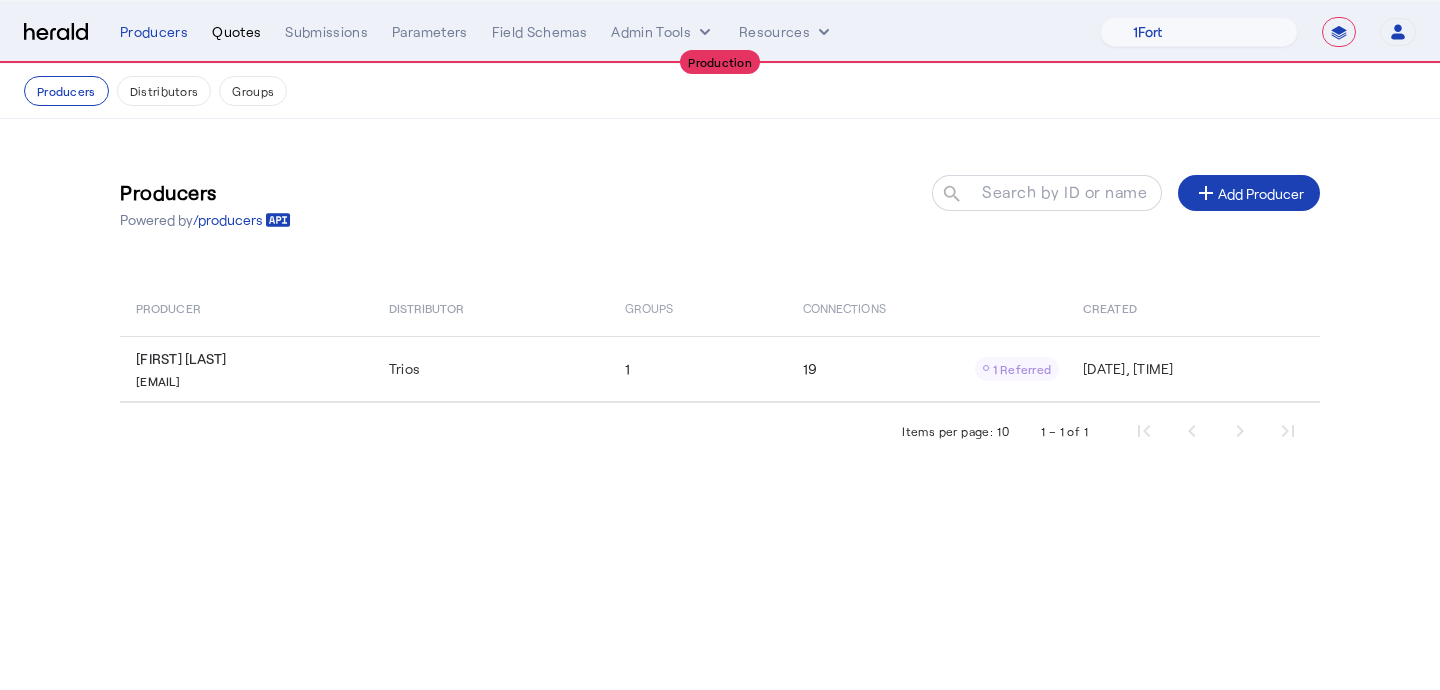 click on "Quotes" at bounding box center [236, 32] 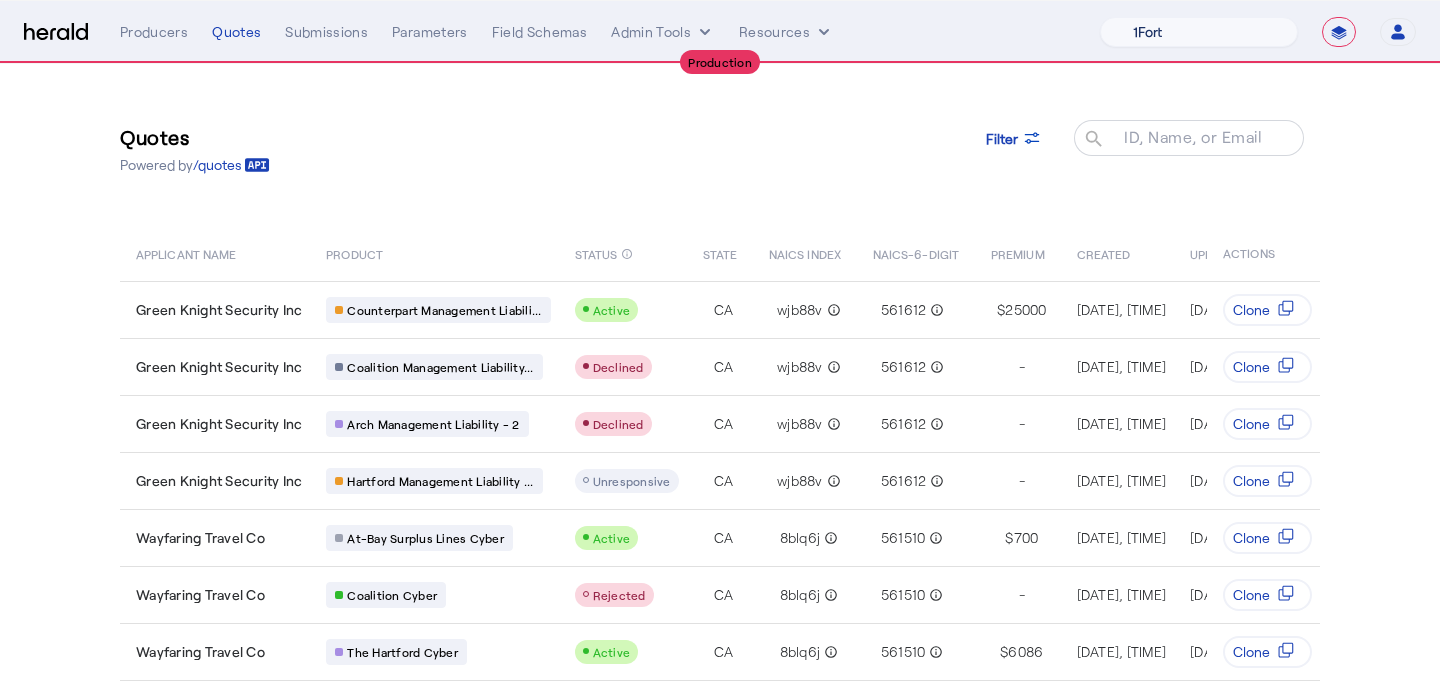 click on "1Fort   Billy   BindHQ   Bunker   CRC   Campus Coverage   Citadel   Fifthwall   Flow Specialty (Capitola)   Founder Shield   Growthmill   HIB Marketplace   HeraldAPI   Layr   Limit   Marsh   QuoteWell   Sayata Labs   Semsee   Stere   USI   Vouch   Zywave" at bounding box center (1199, 32) 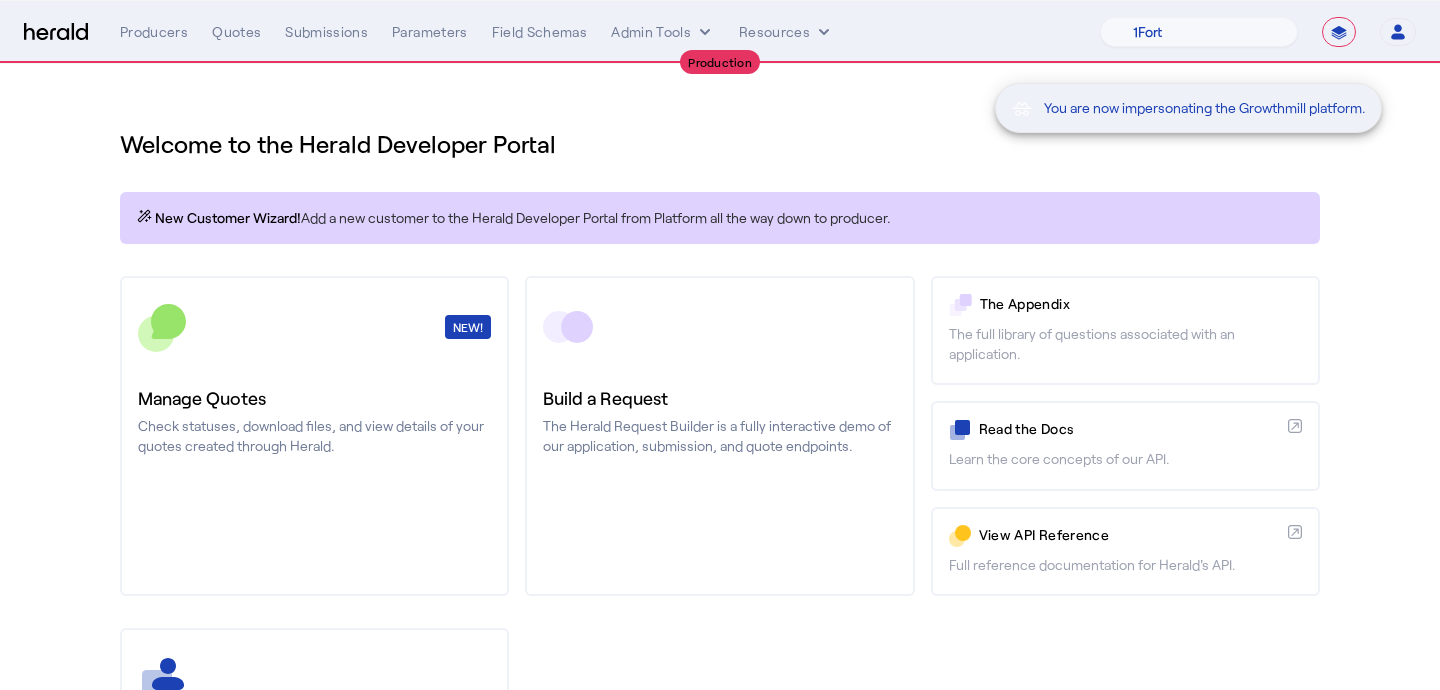 click on "You are now impersonating the Growthmill platform." at bounding box center [720, 345] 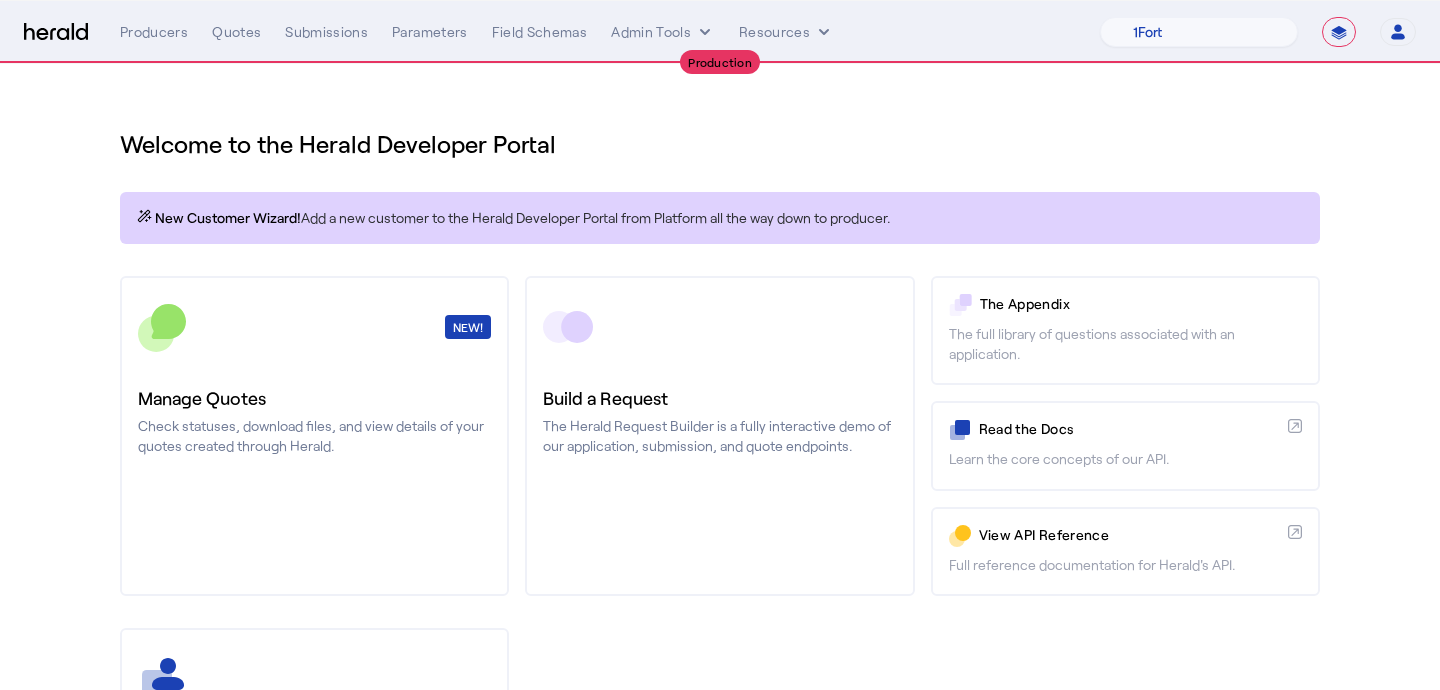 click on "Manage Quotes" 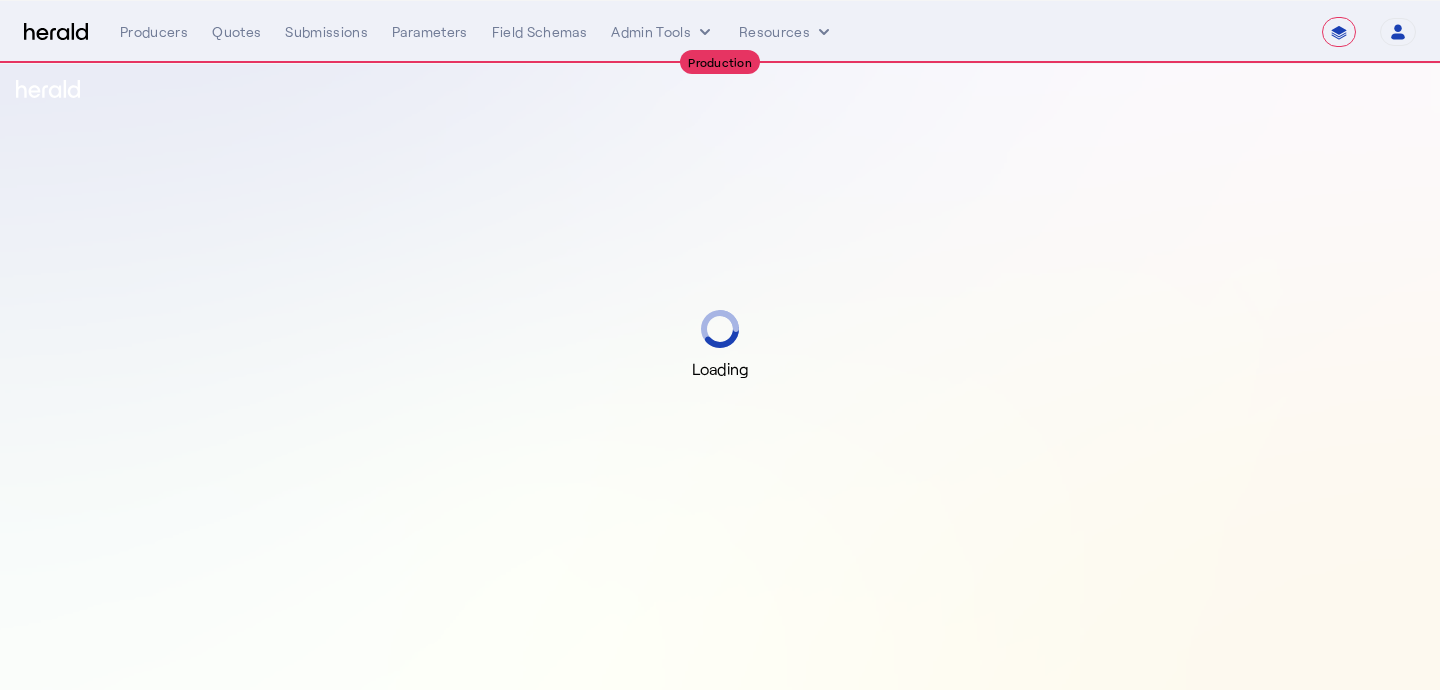 select on "**********" 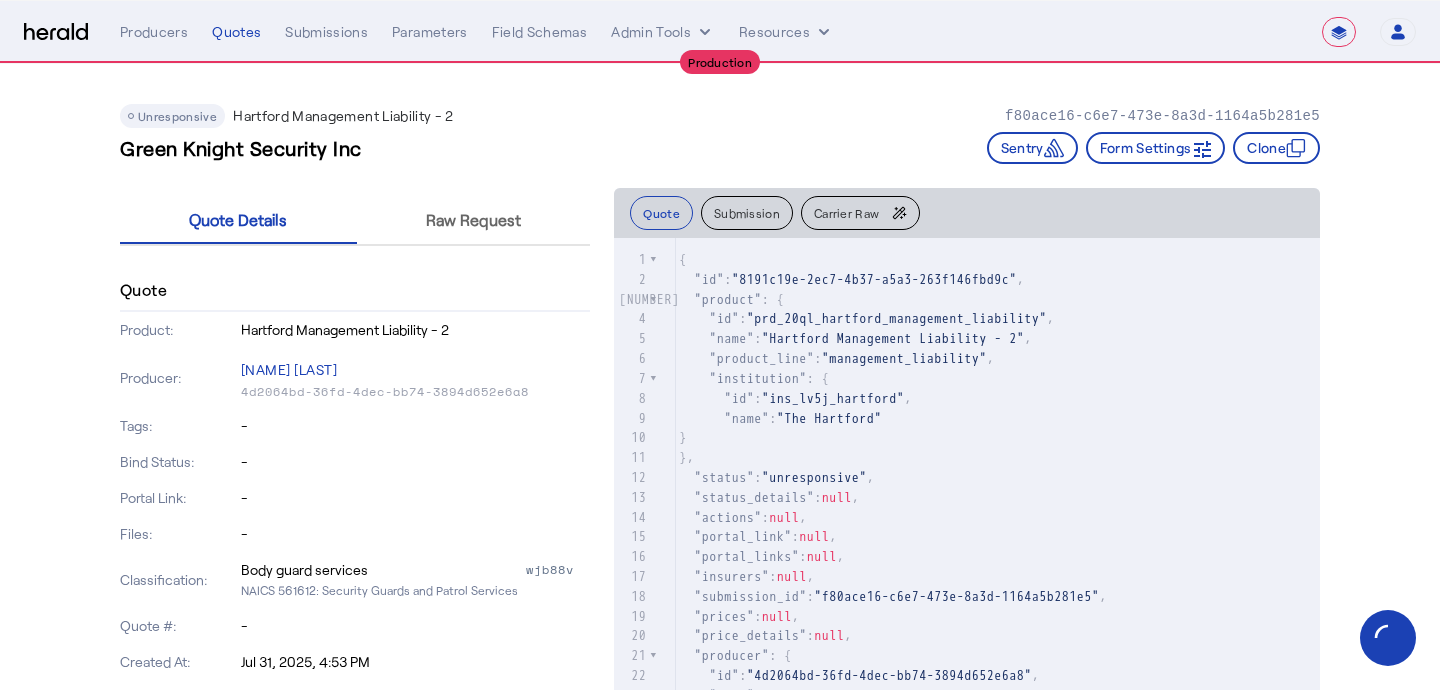 scroll, scrollTop: 36, scrollLeft: 0, axis: vertical 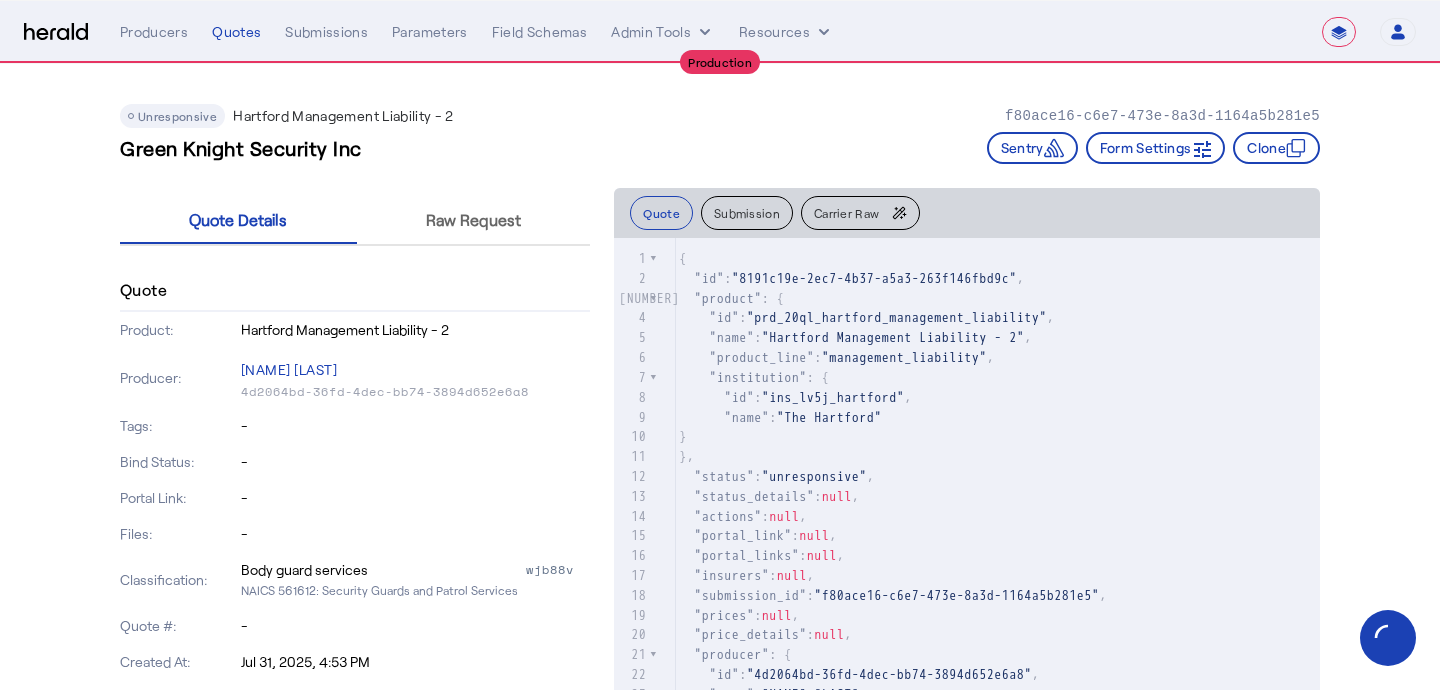 click on "Carrier Raw" 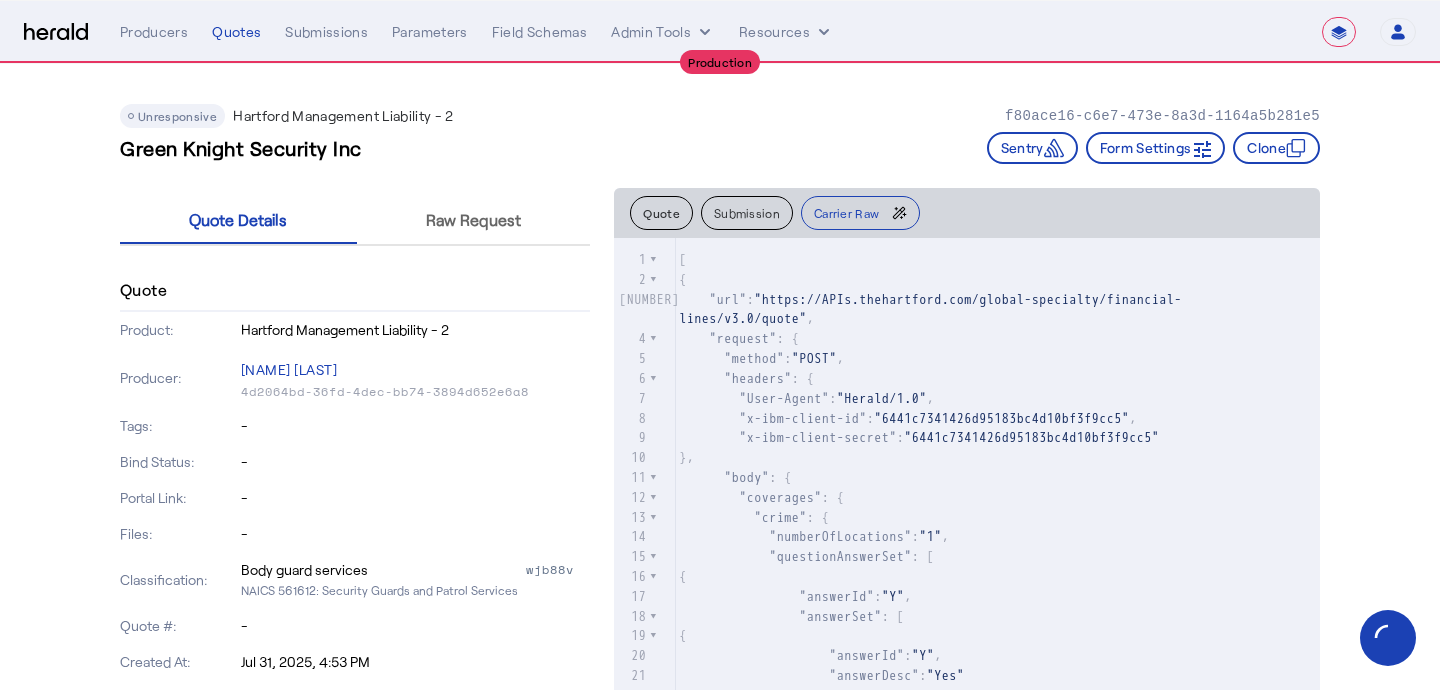 scroll, scrollTop: 26, scrollLeft: 0, axis: vertical 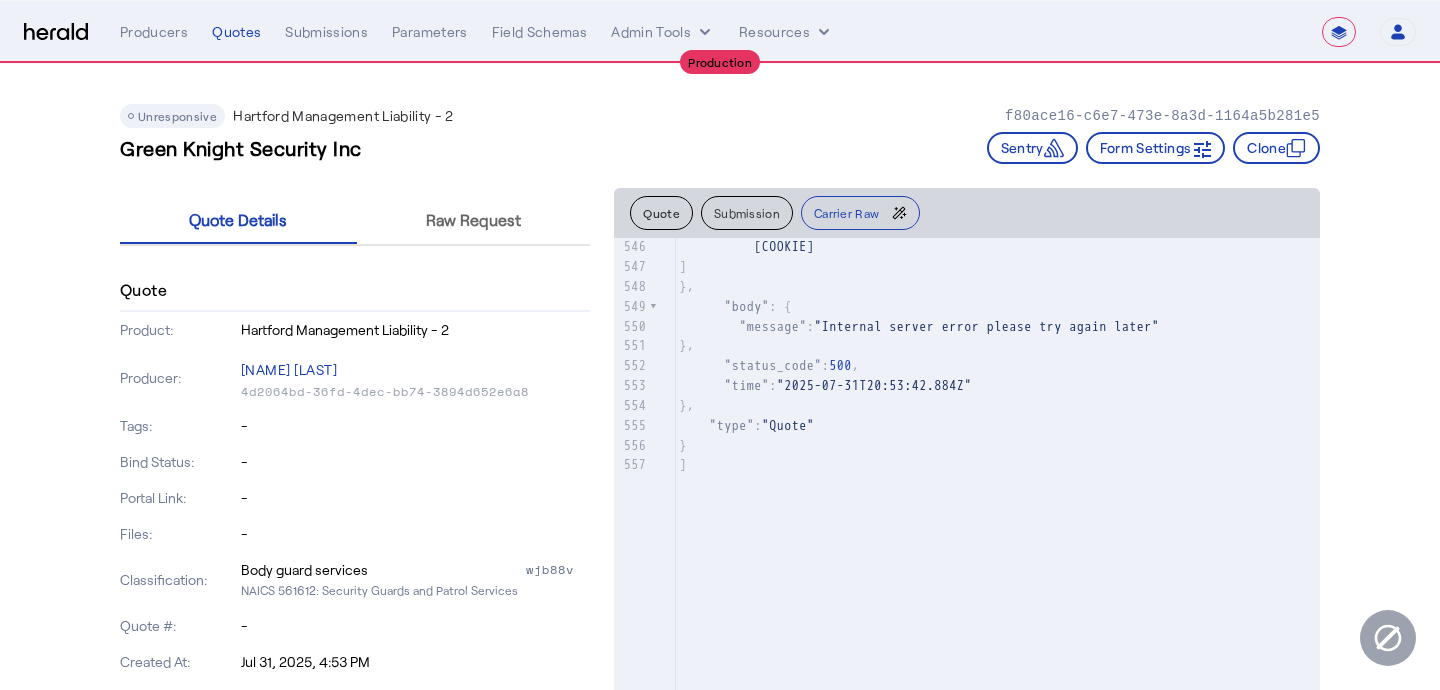 click on "Quote Details Raw Request" 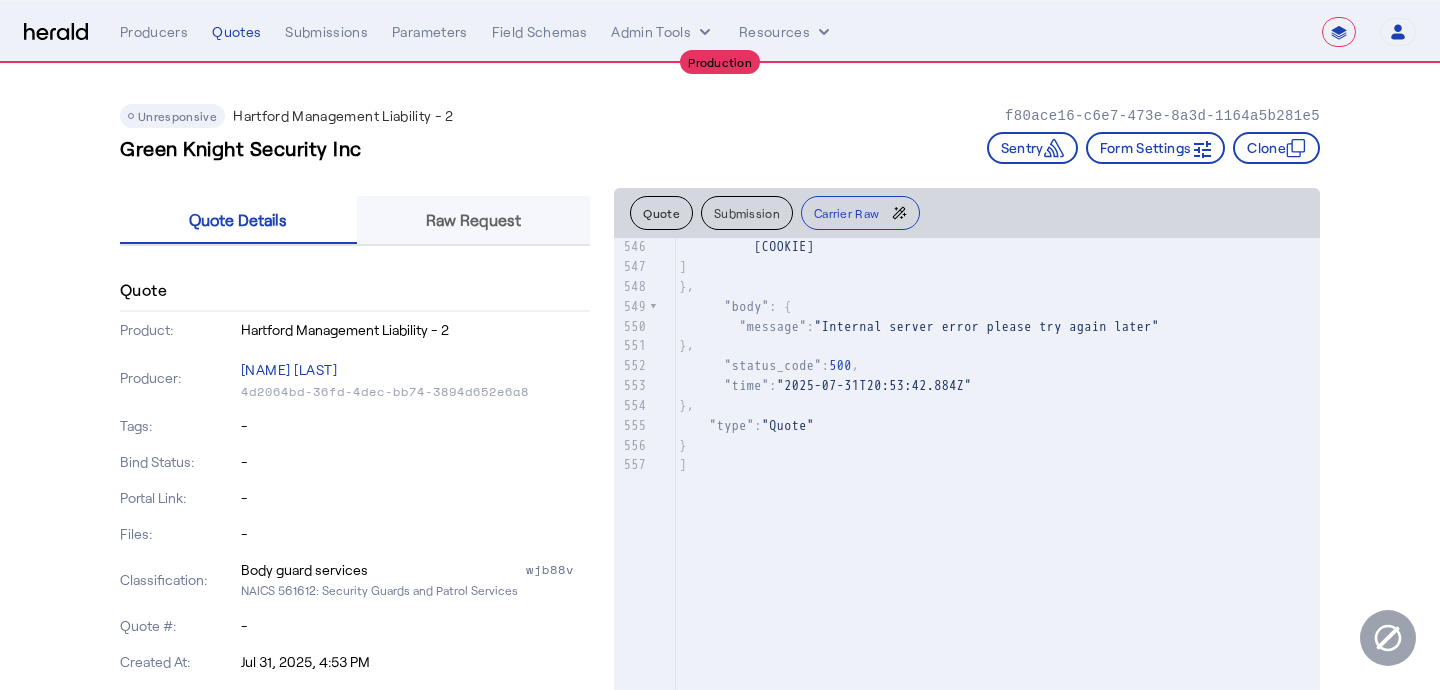 click on "Raw Request" at bounding box center (473, 220) 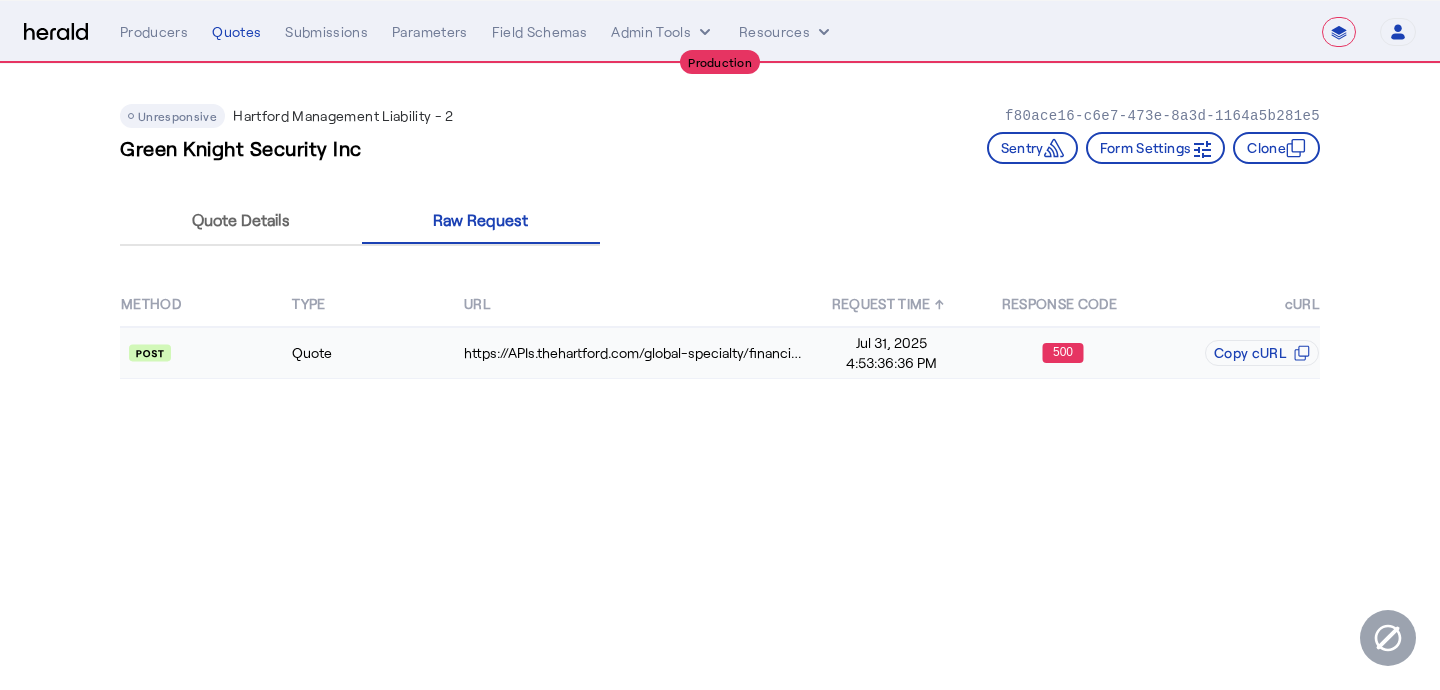 click 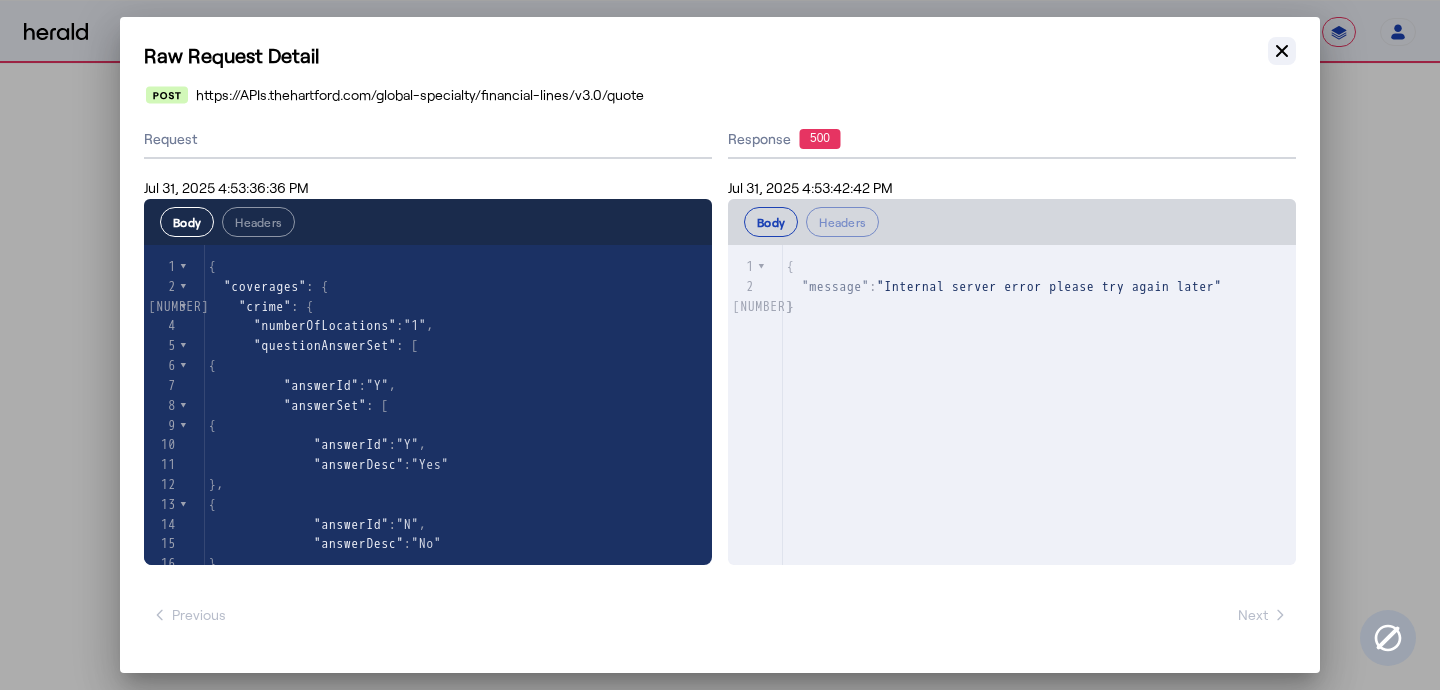 click 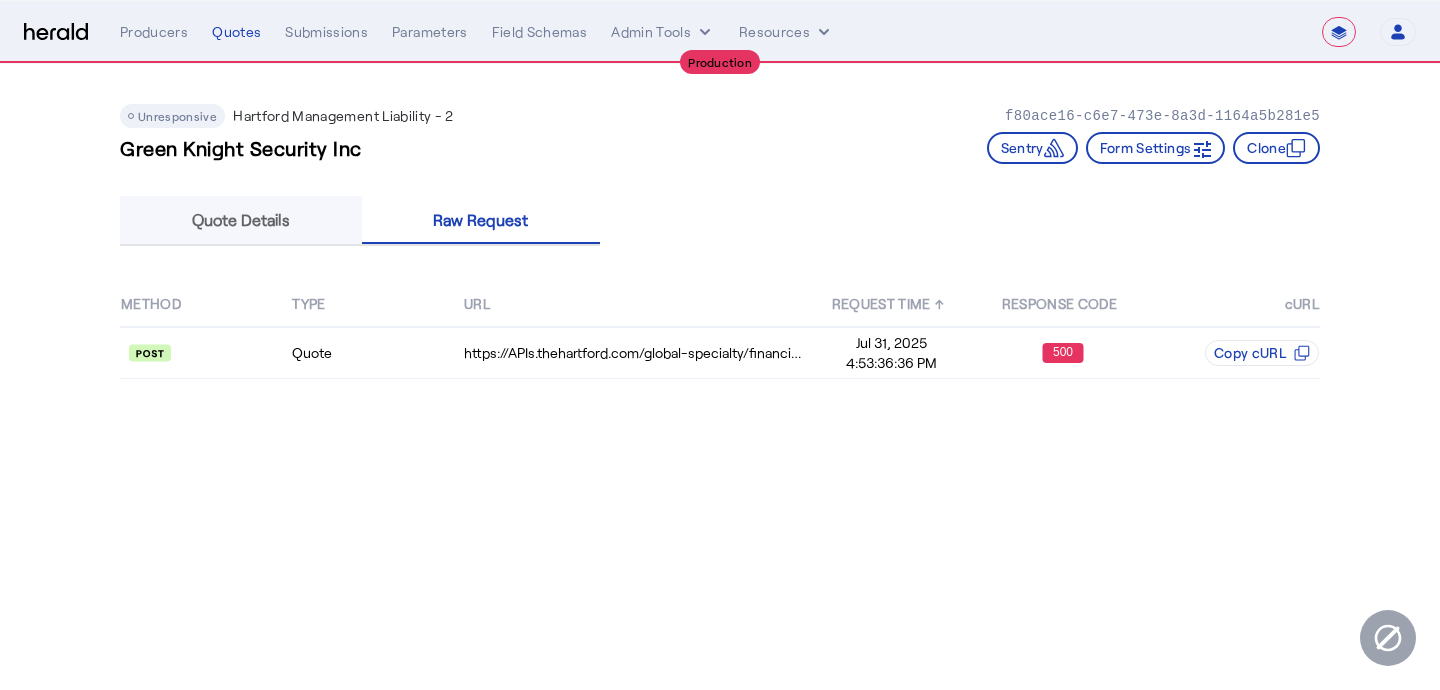 click on "Quote Details" at bounding box center [241, 220] 